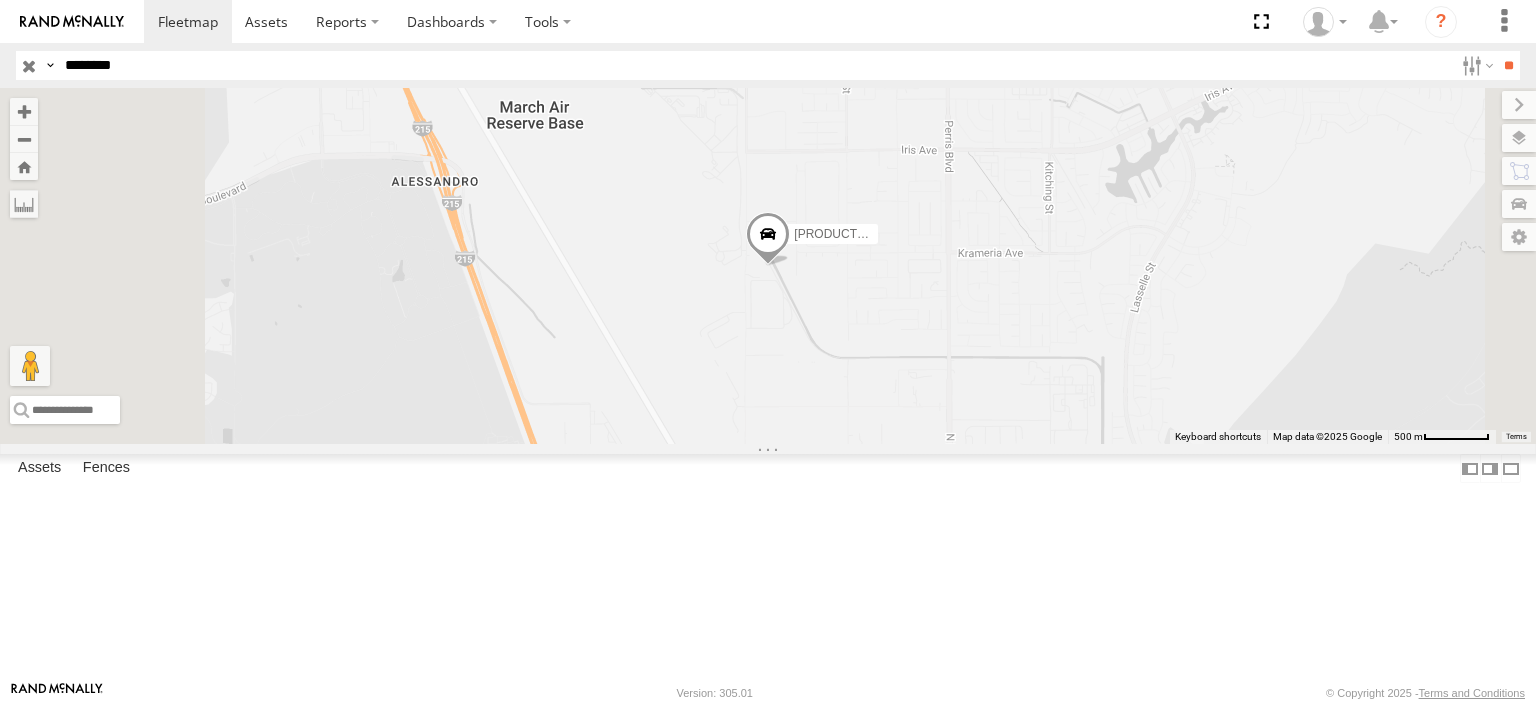 select on "**********" 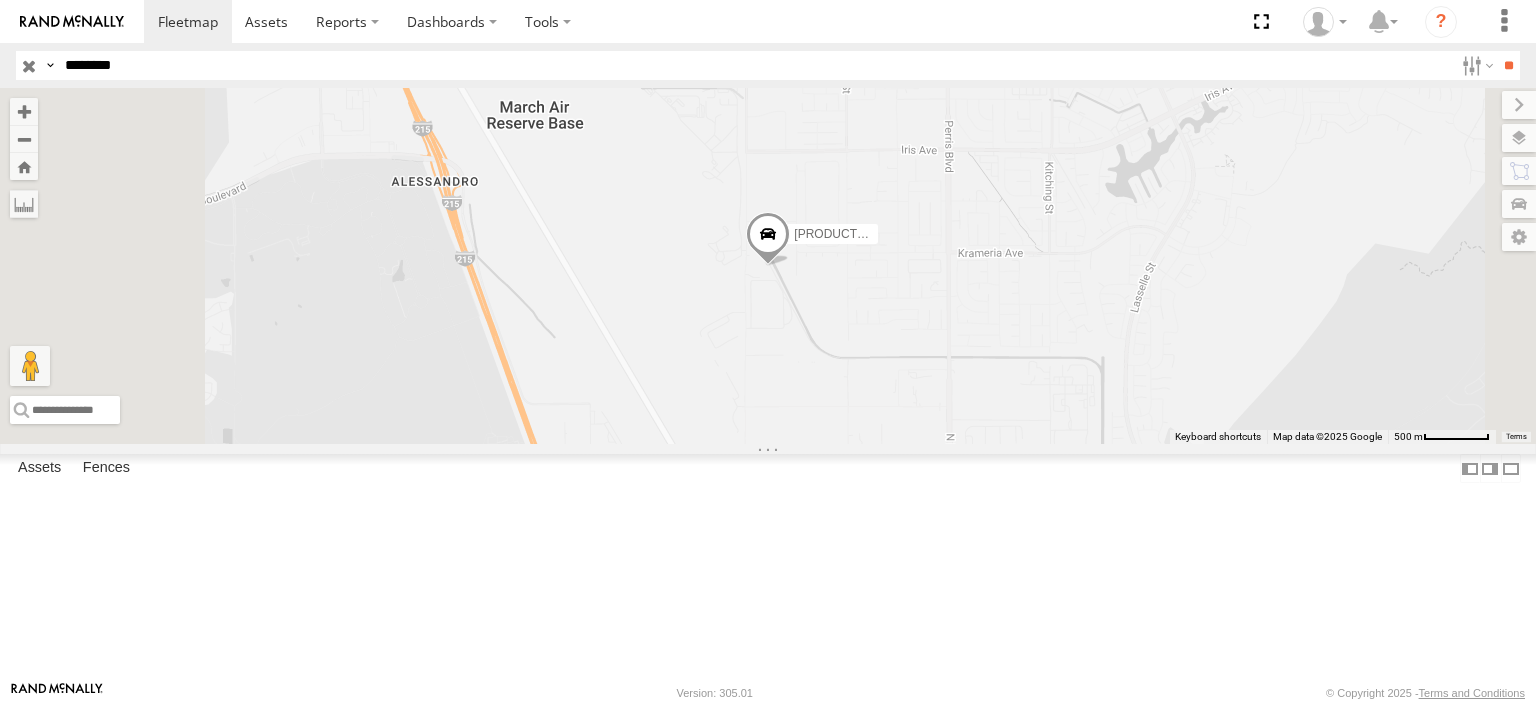 click on "**" at bounding box center (1508, 65) 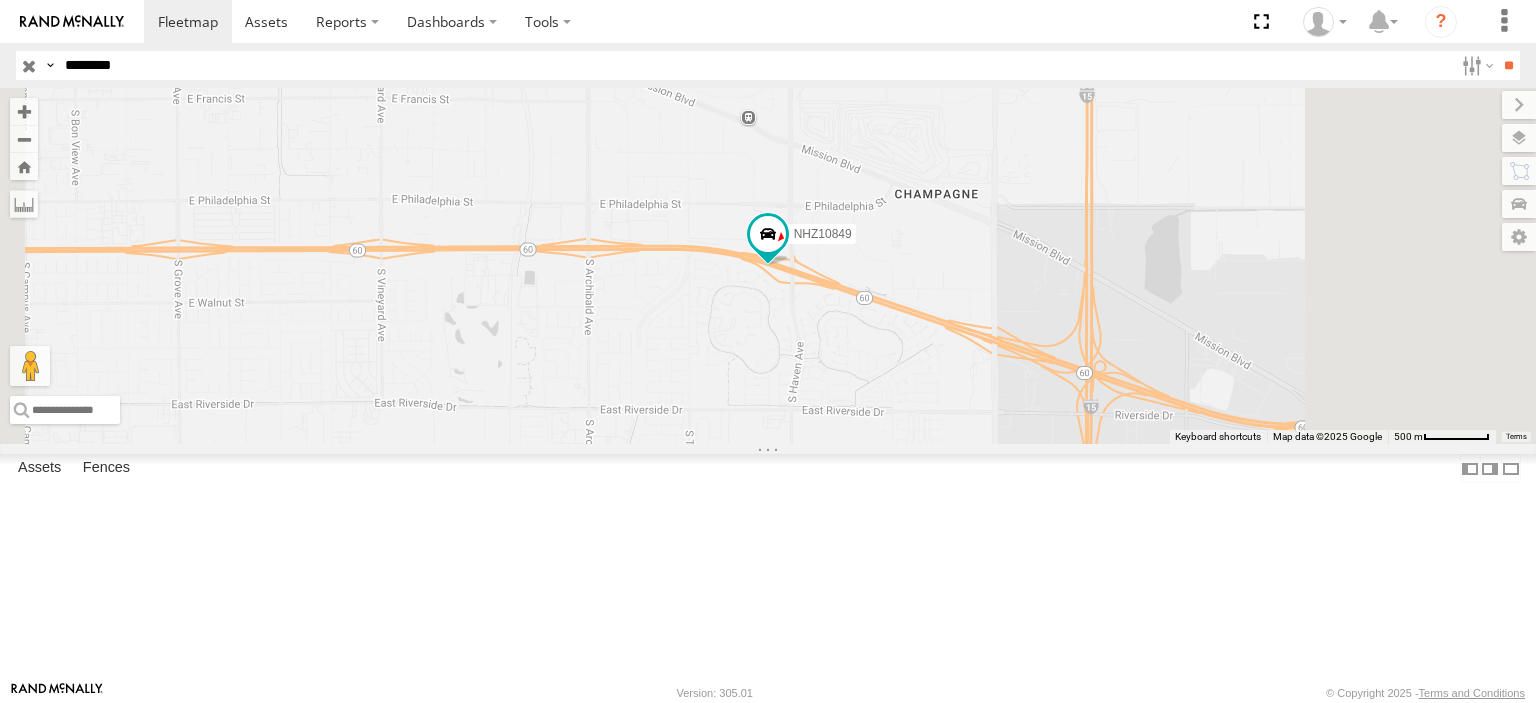 click at bounding box center (0, 0) 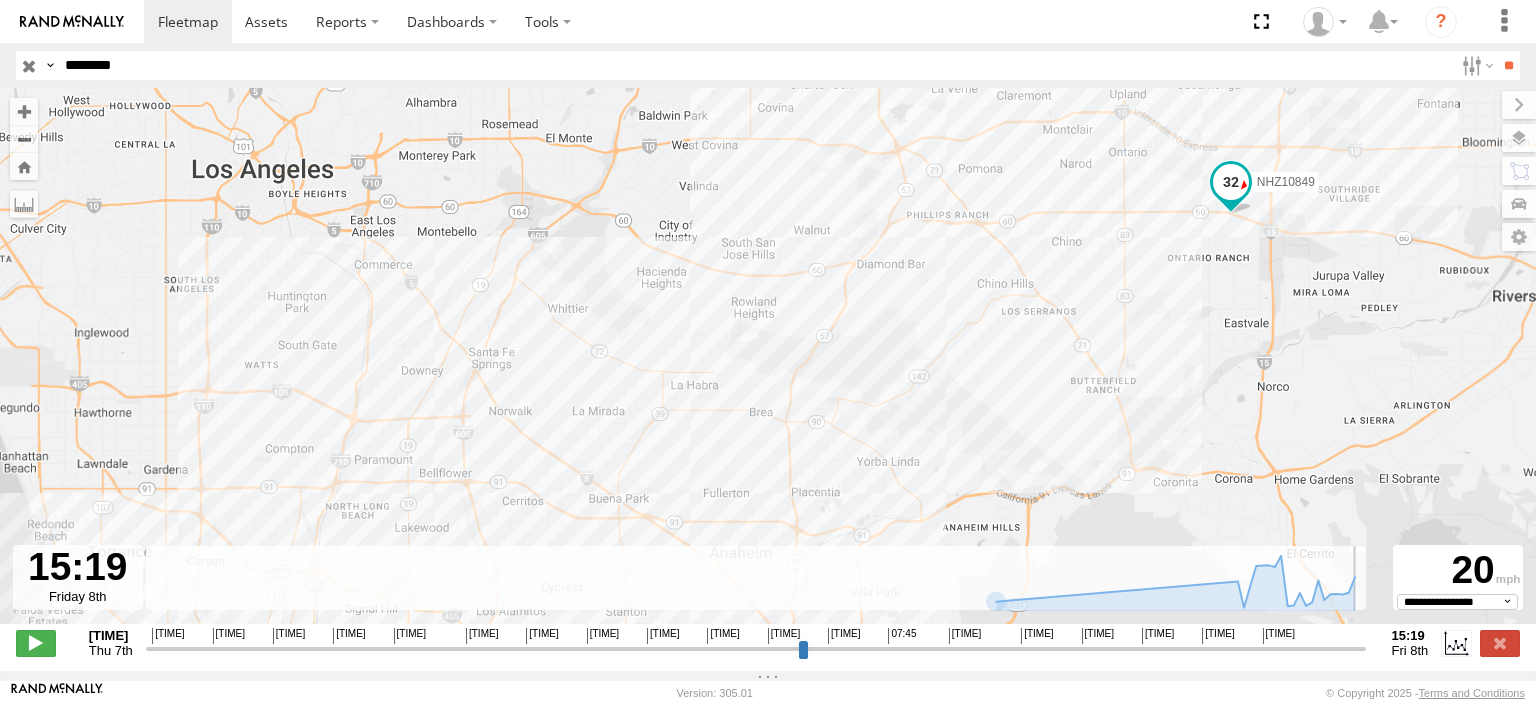 drag, startPoint x: 150, startPoint y: 656, endPoint x: 1371, endPoint y: 654, distance: 1221.0016 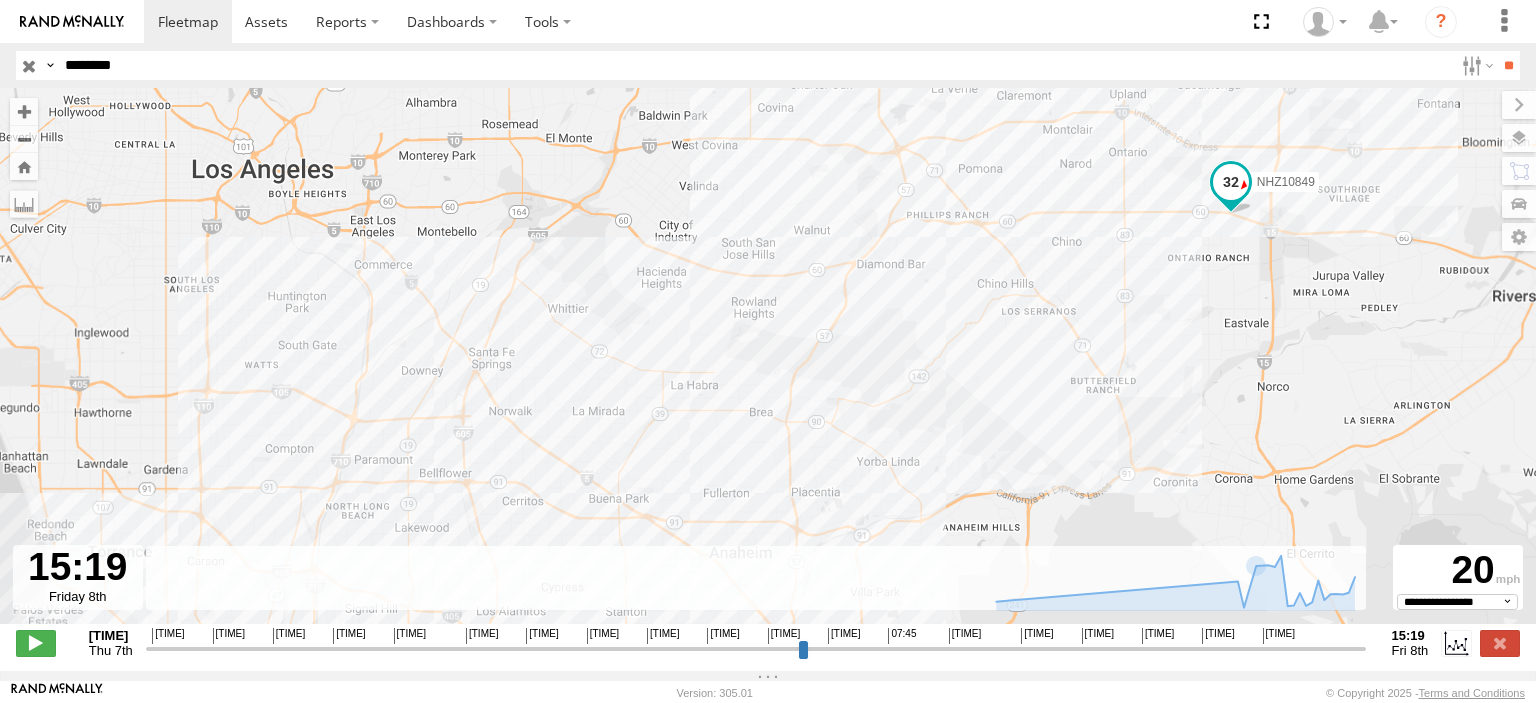 click on "********" at bounding box center [755, 65] 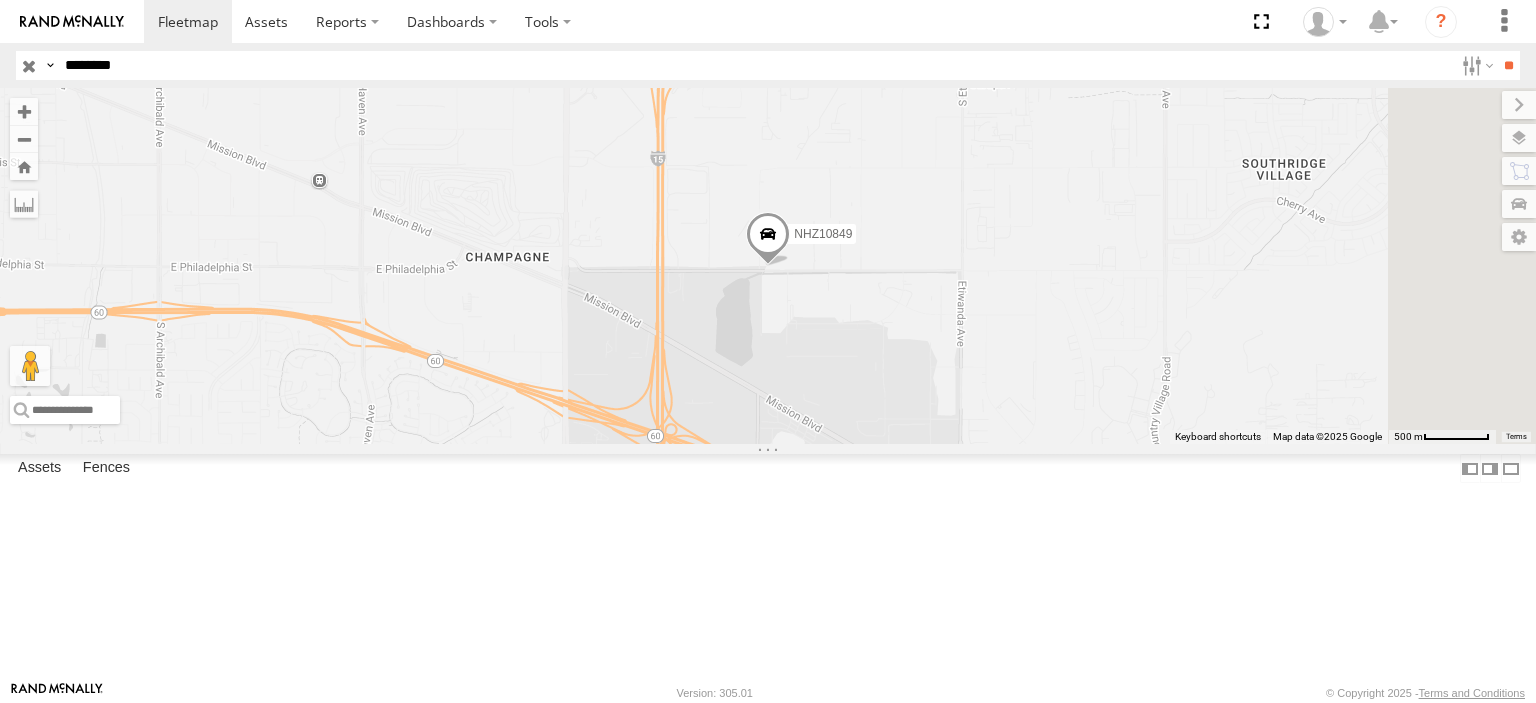click at bounding box center [0, 0] 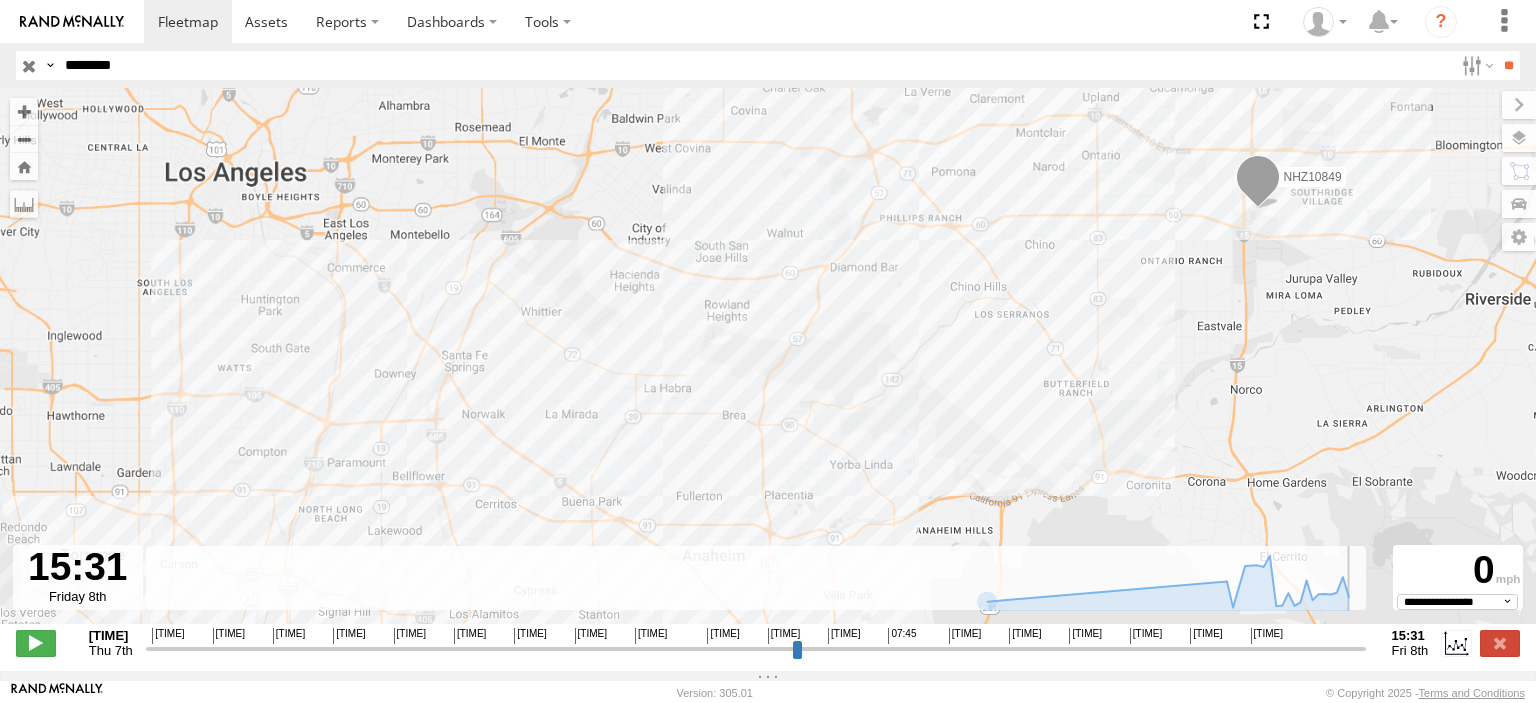 drag, startPoint x: 151, startPoint y: 658, endPoint x: 1368, endPoint y: 659, distance: 1217.0004 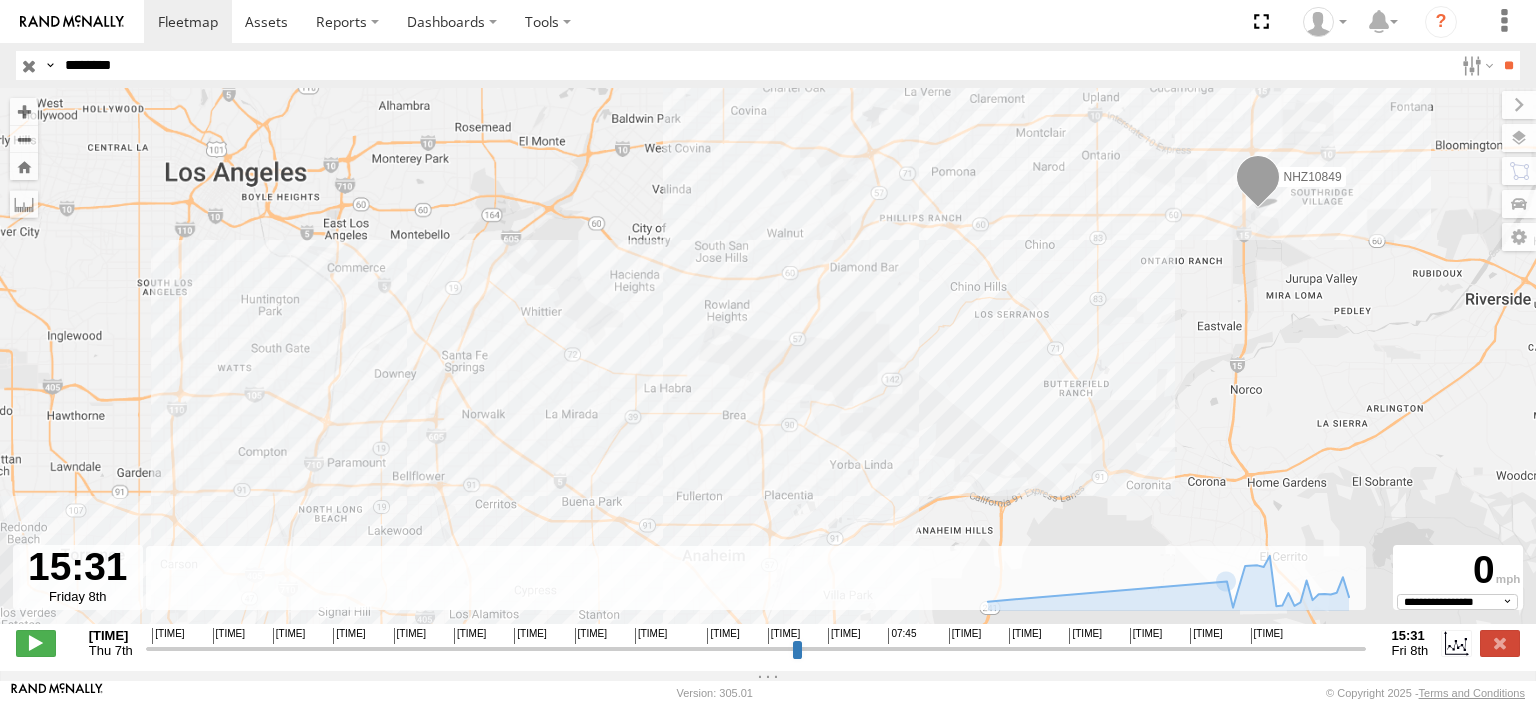 click on "********" at bounding box center (755, 65) 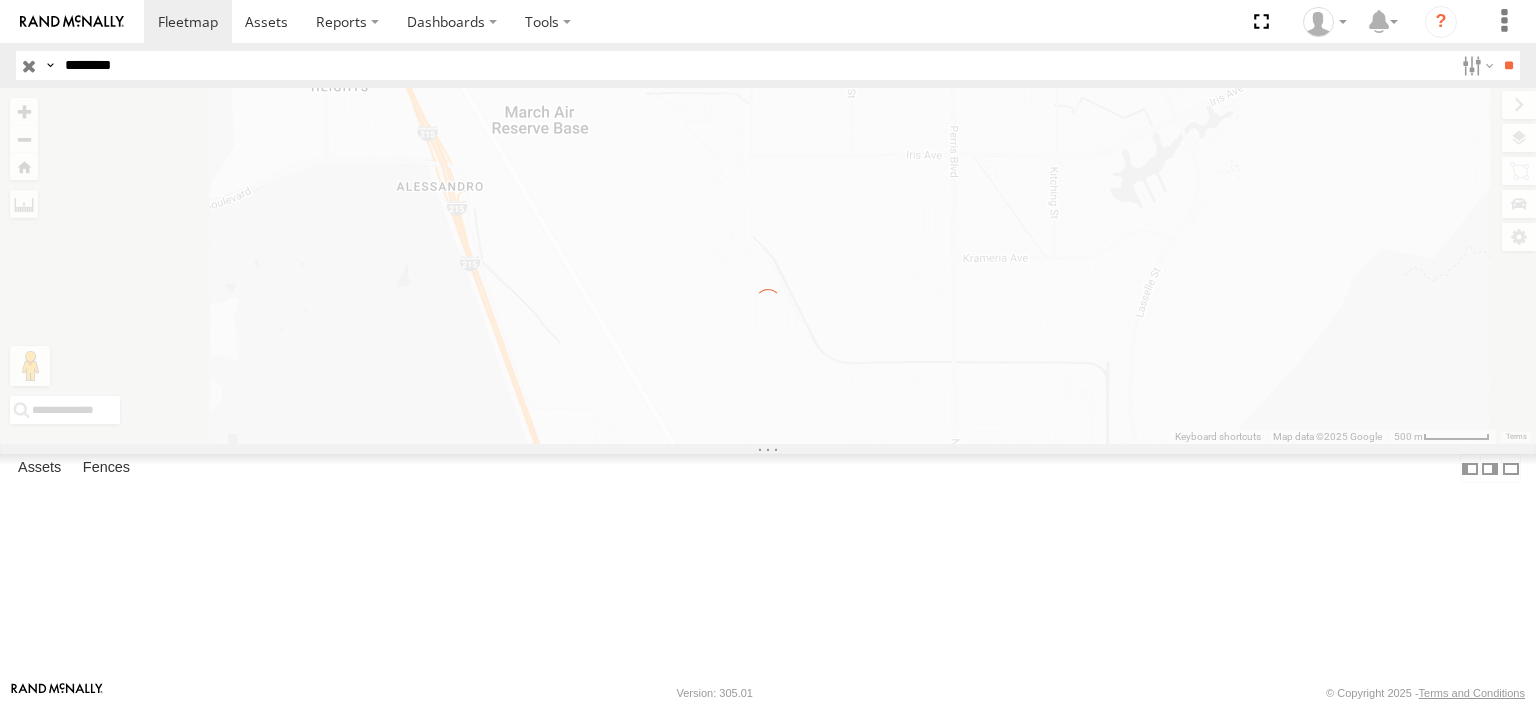 click on "********" at bounding box center [755, 65] 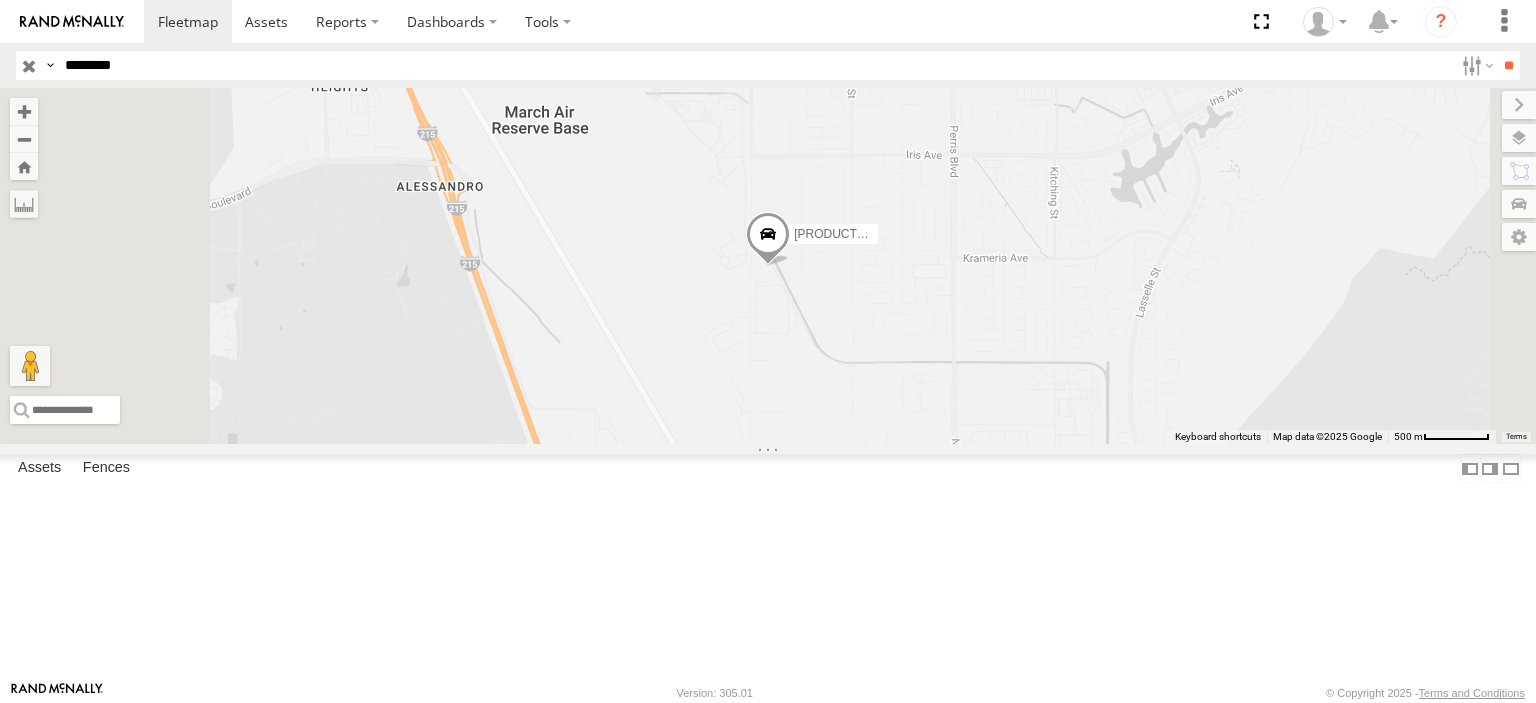 paste 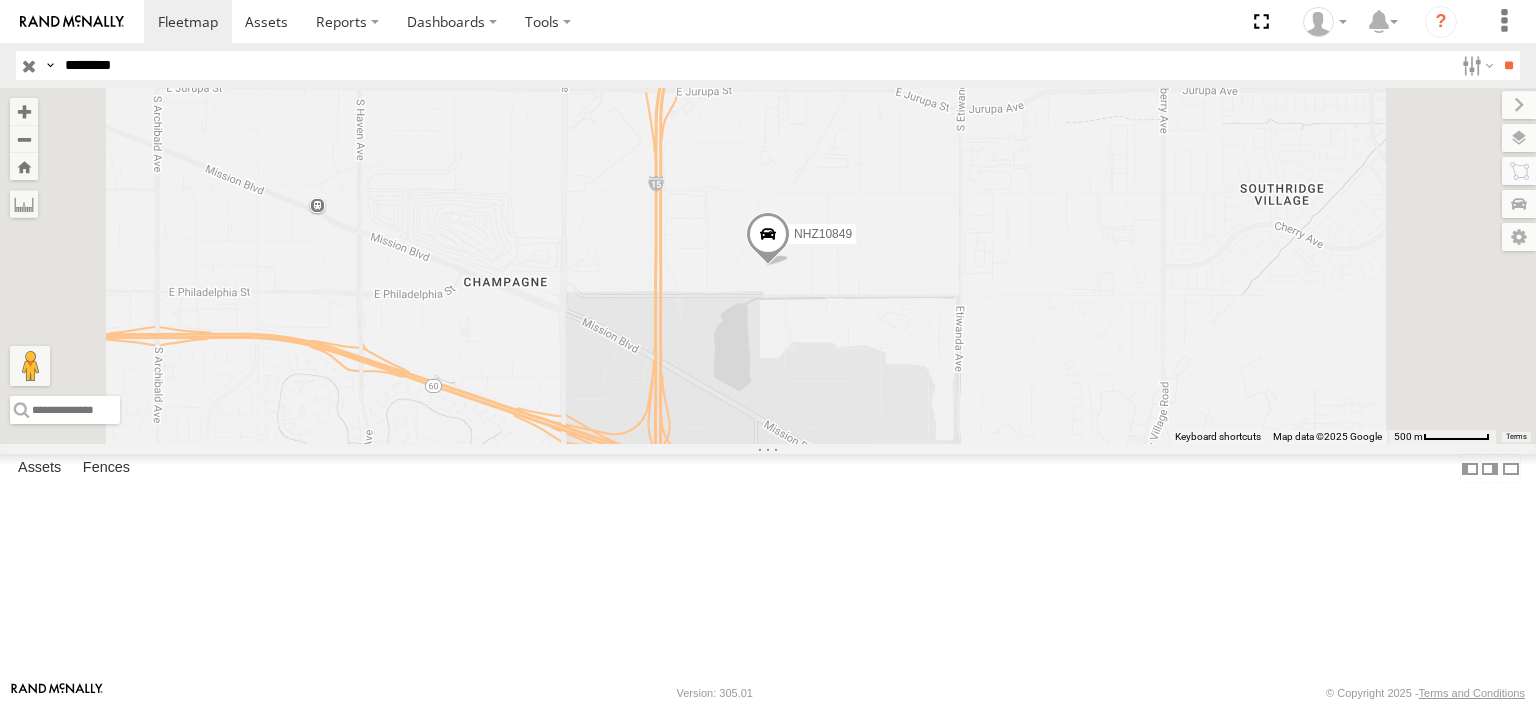 click on "********" at bounding box center (755, 65) 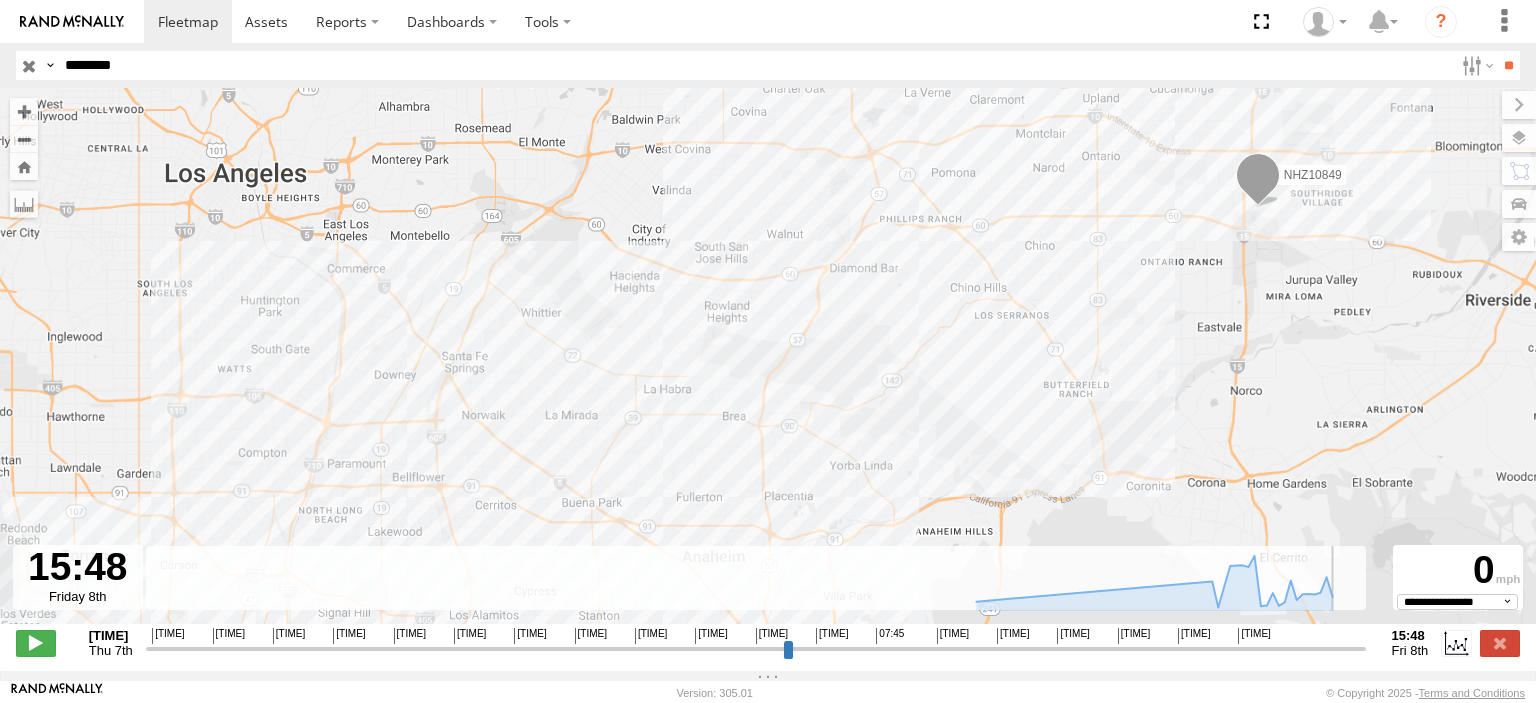 drag, startPoint x: 149, startPoint y: 660, endPoint x: 1363, endPoint y: 677, distance: 1214.119 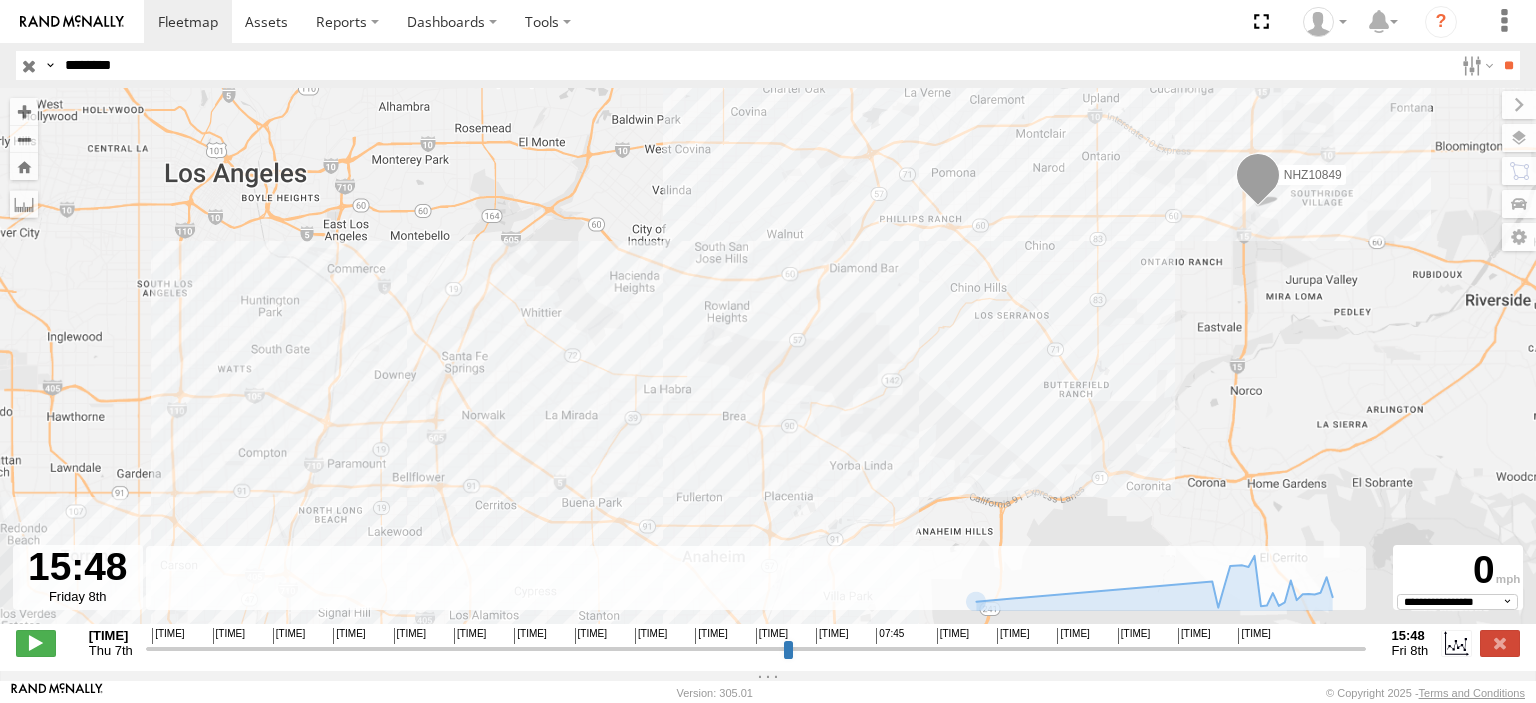 click on "********" at bounding box center (755, 65) 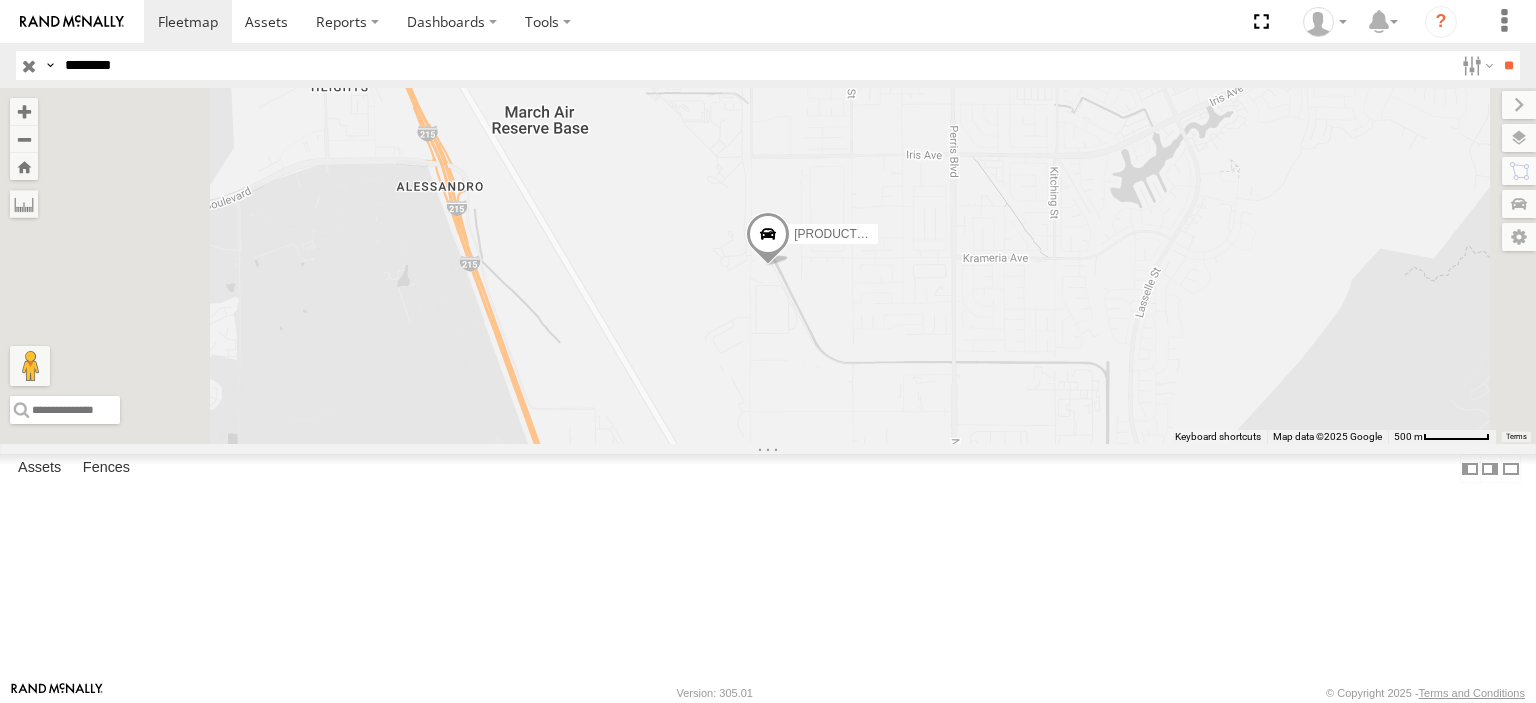 click on "********" at bounding box center [755, 65] 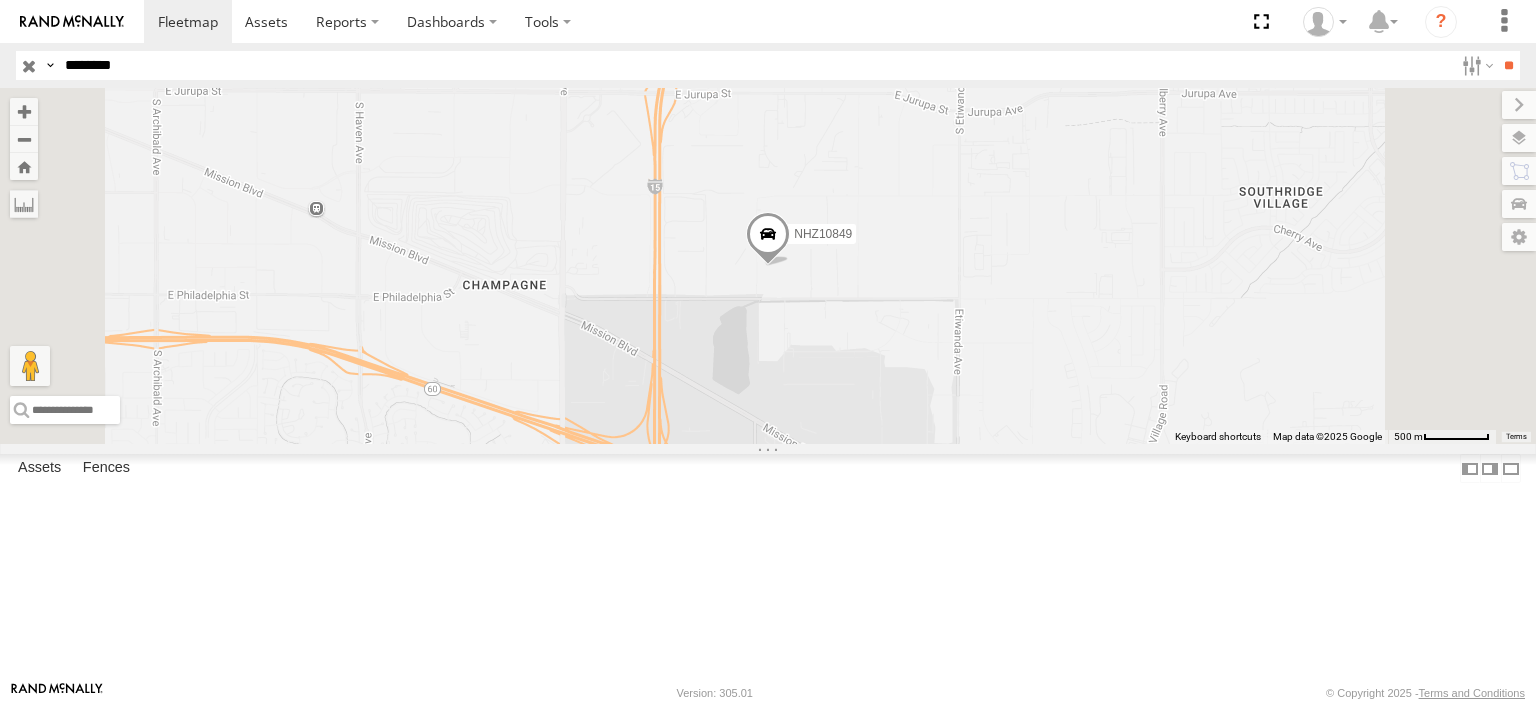 click on "********" at bounding box center [755, 65] 